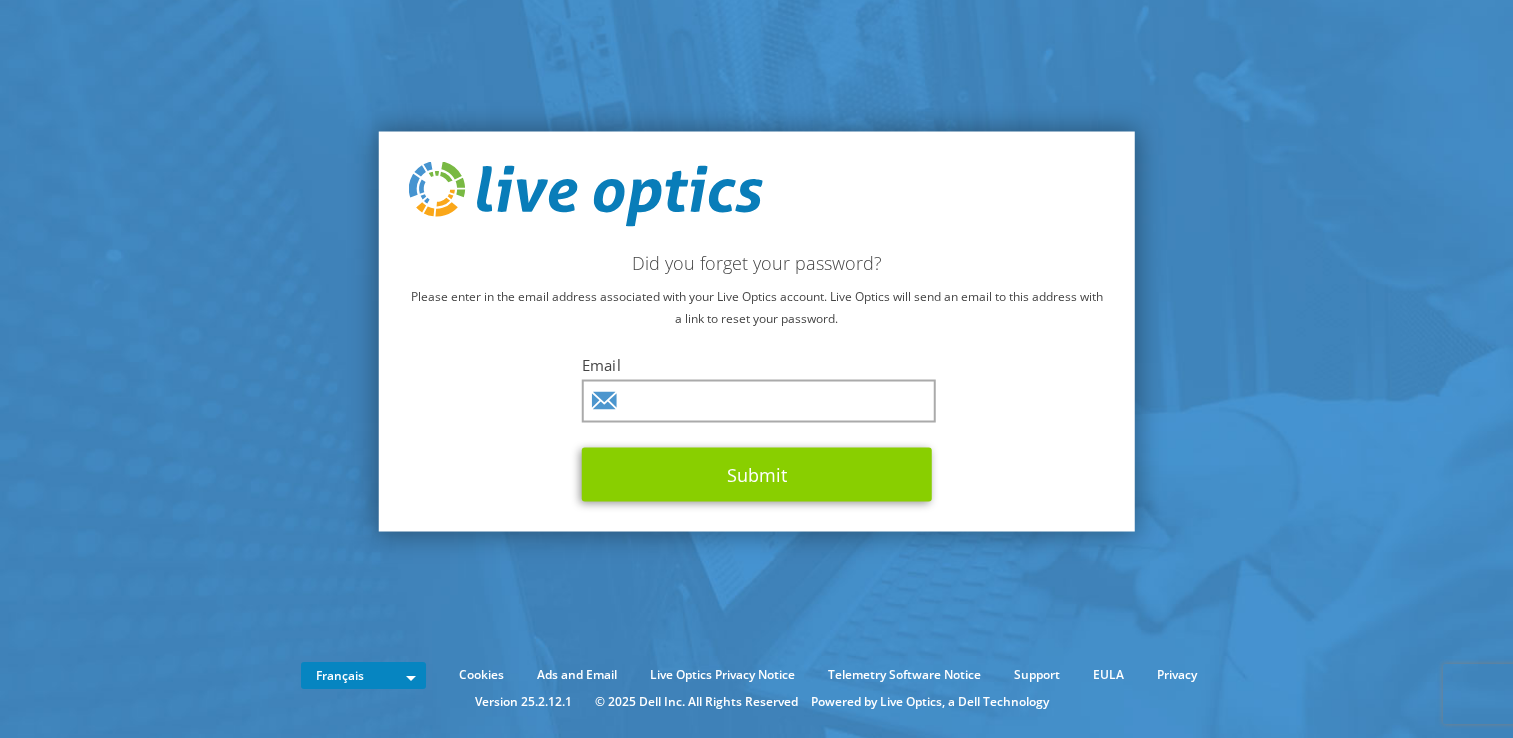 scroll, scrollTop: 0, scrollLeft: 0, axis: both 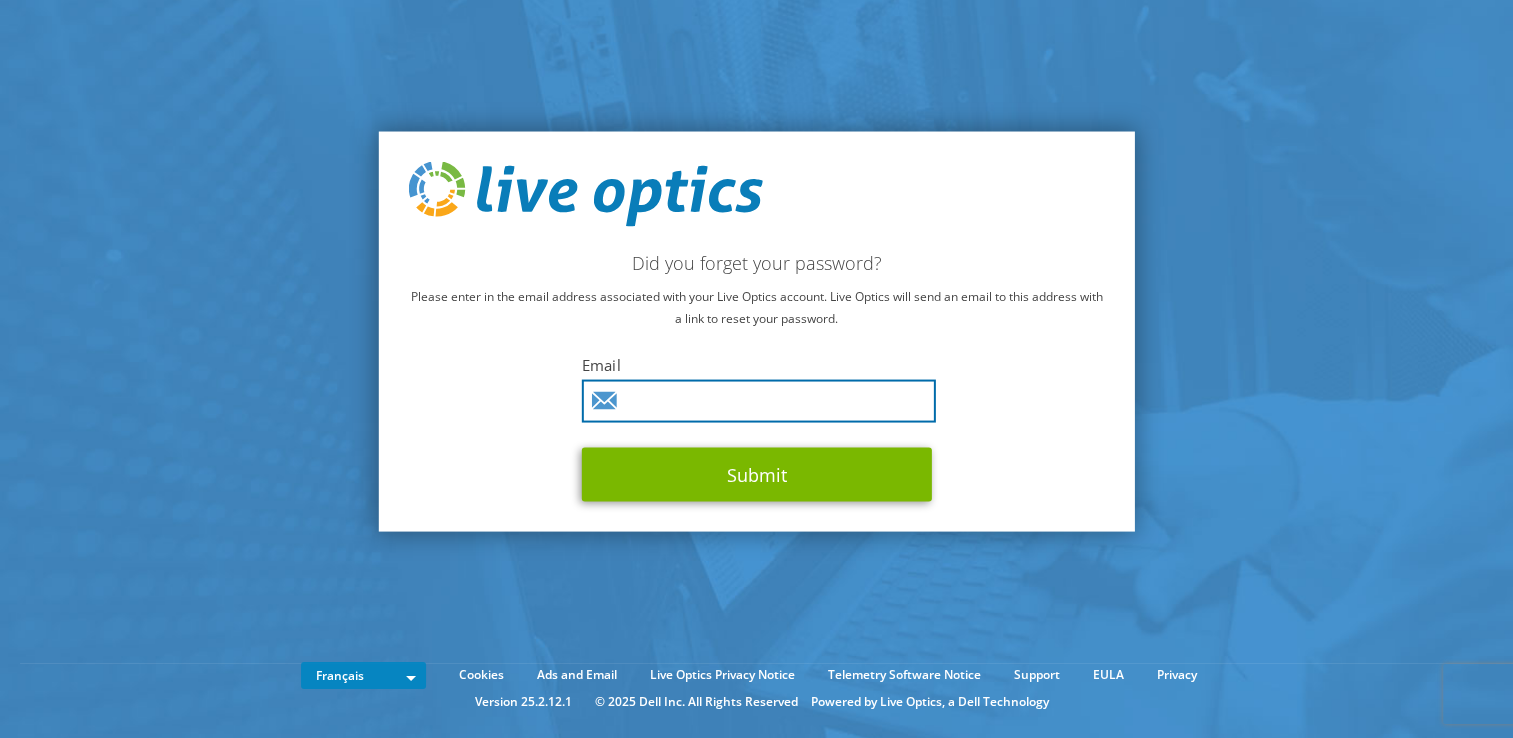 click at bounding box center (759, 401) 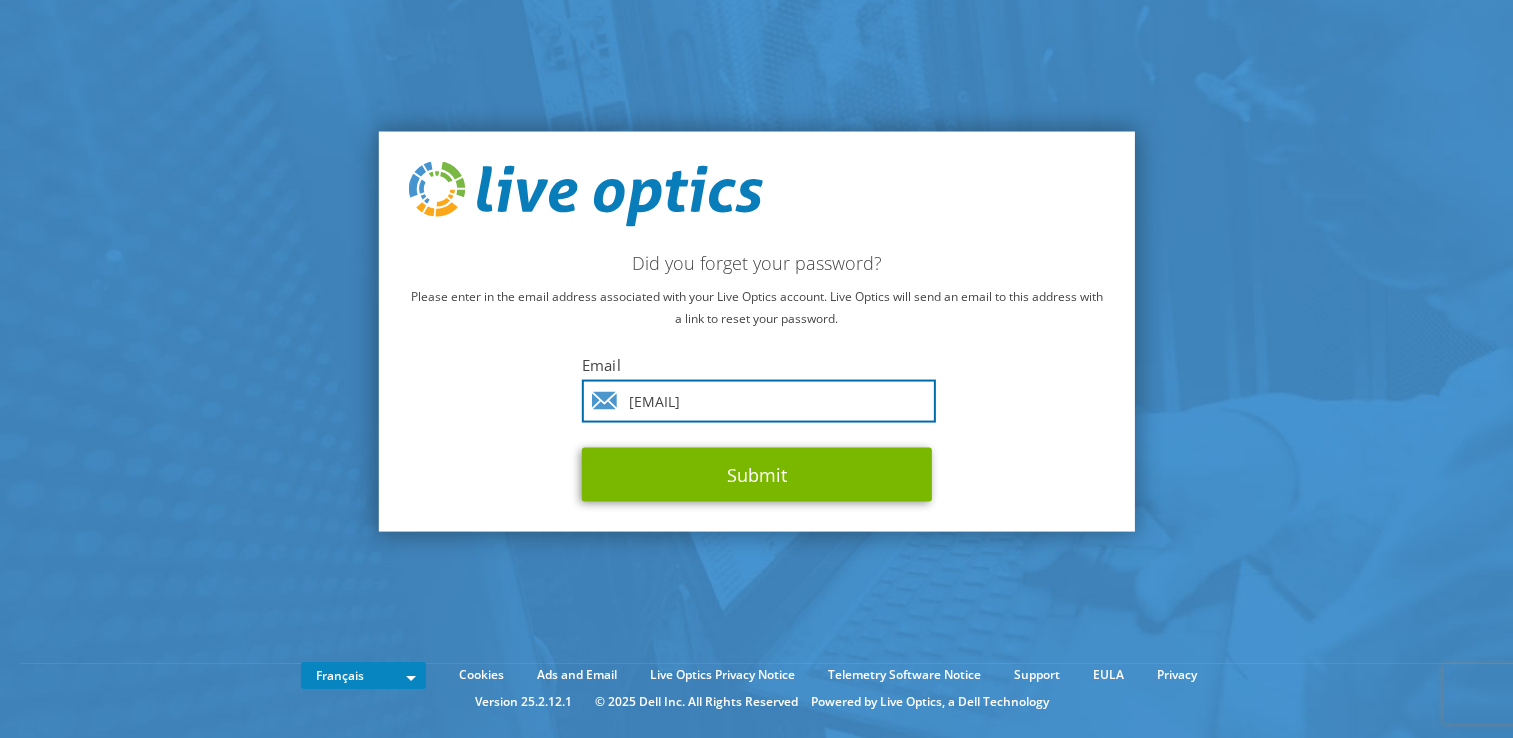 click on "ontrat@resamut.fr" at bounding box center (759, 401) 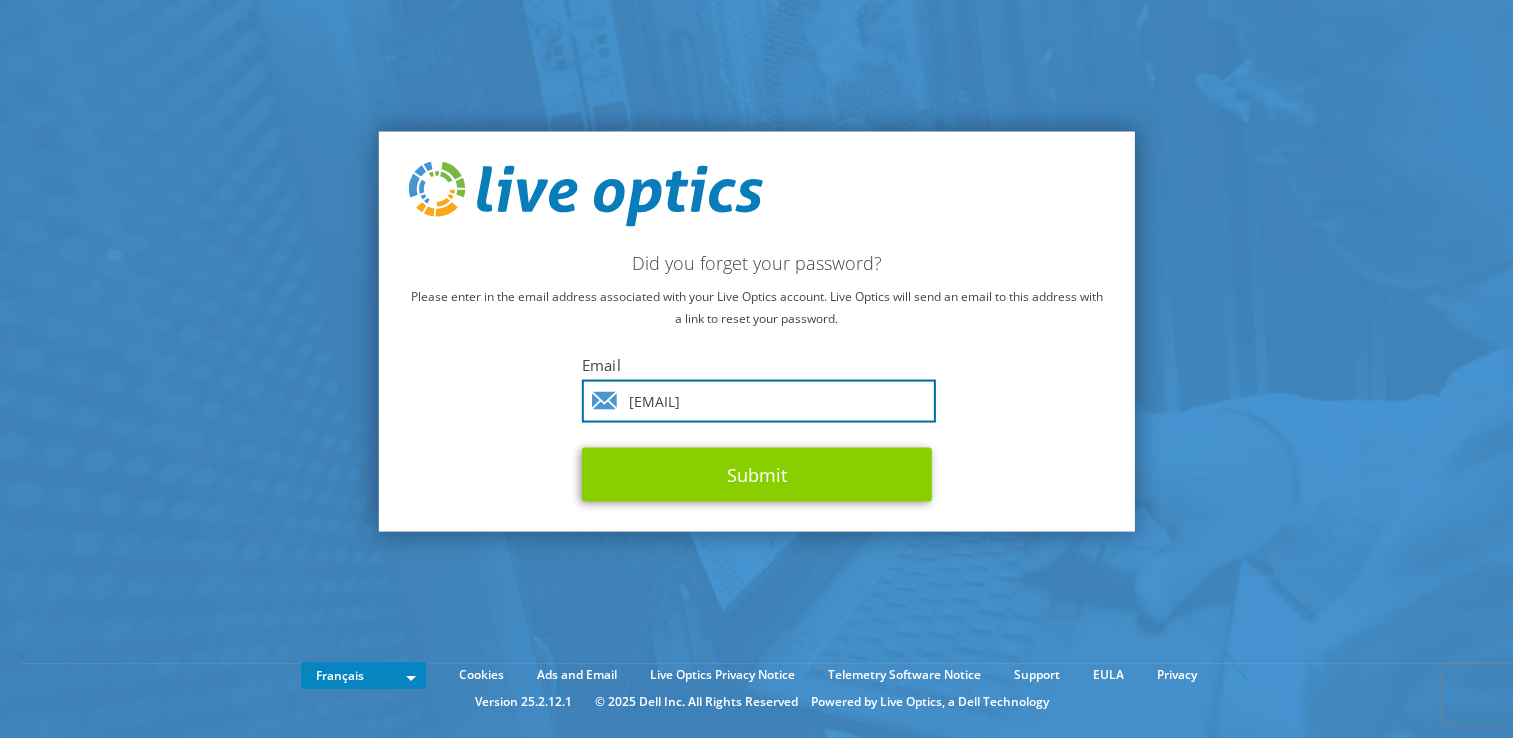 type on "contrat@resamut.fr" 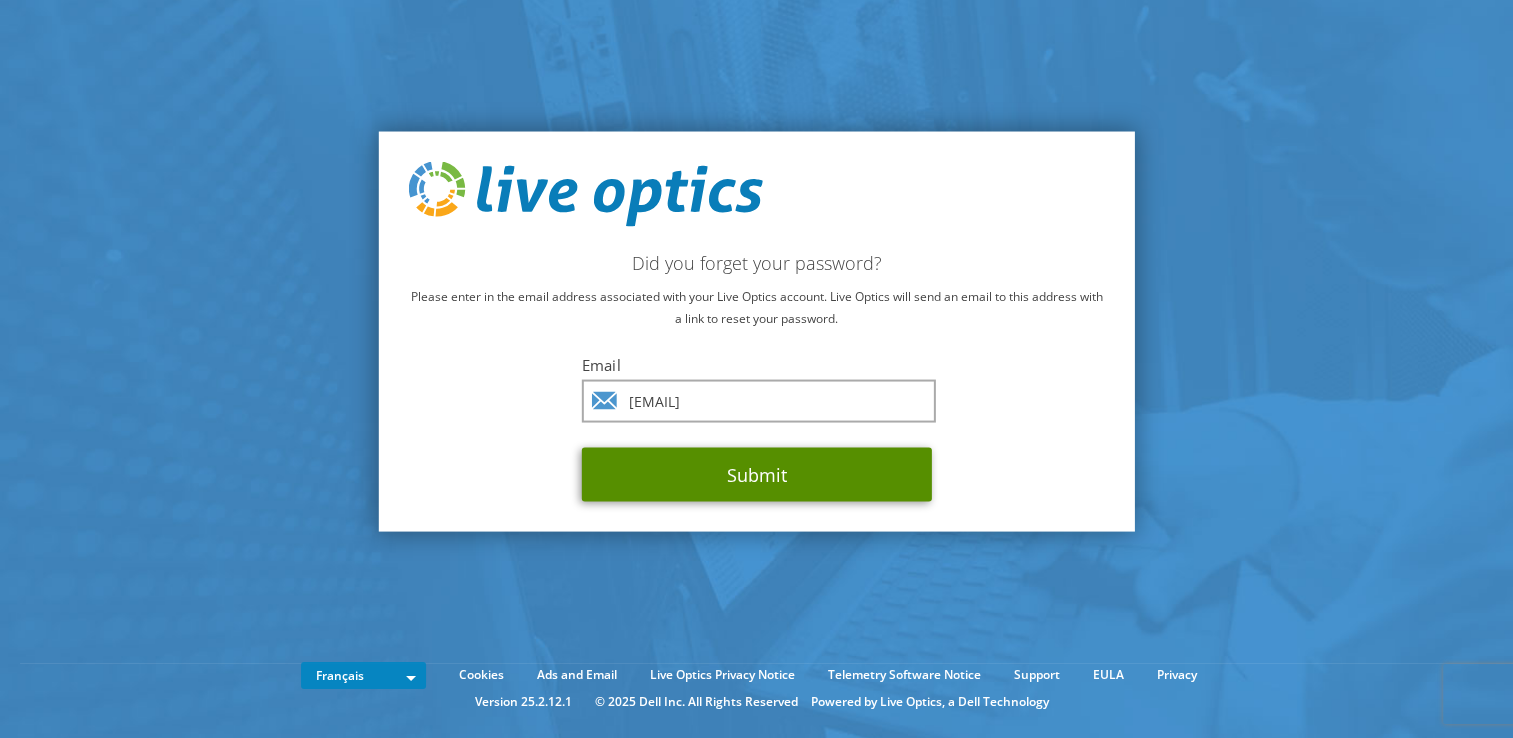 click on "Submit" at bounding box center (757, 475) 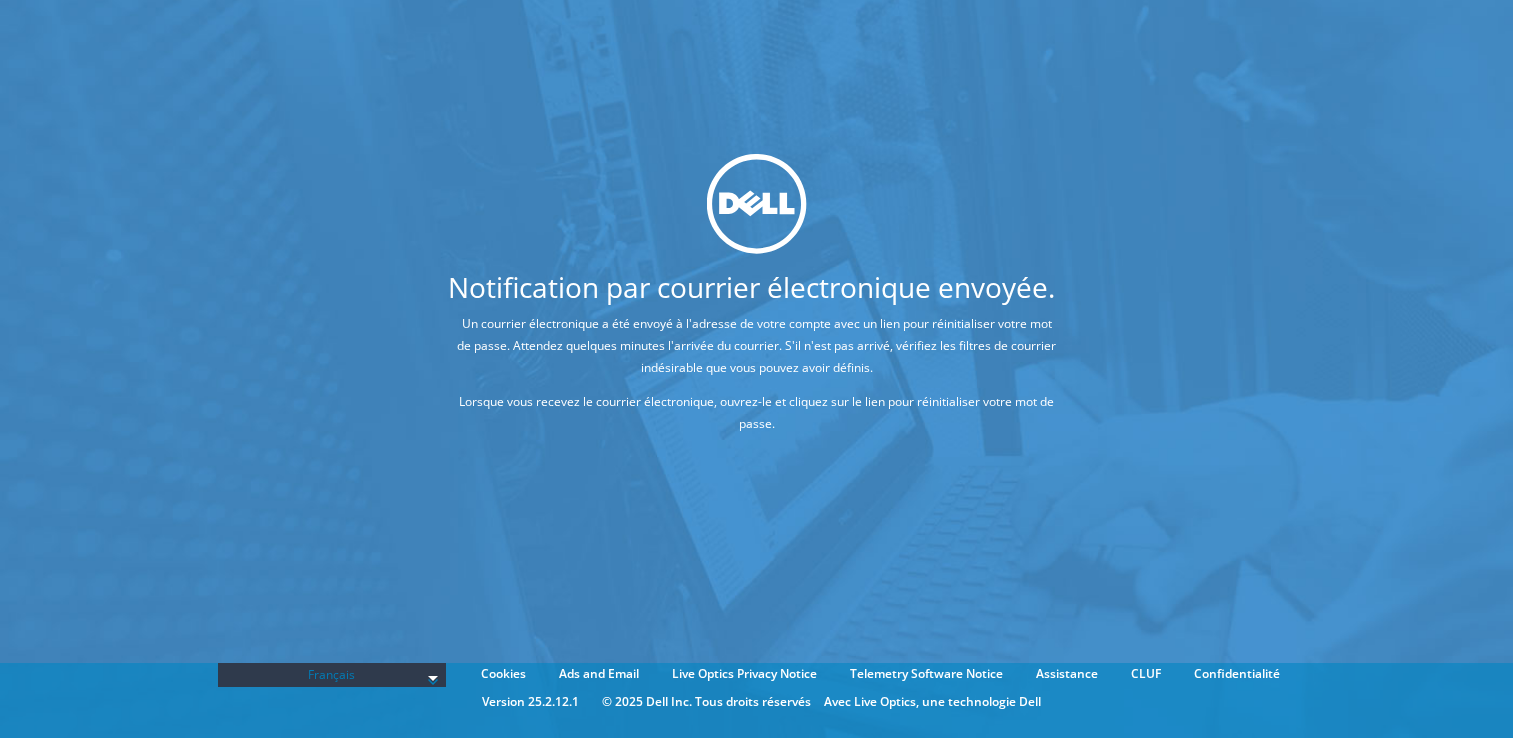scroll, scrollTop: 0, scrollLeft: 0, axis: both 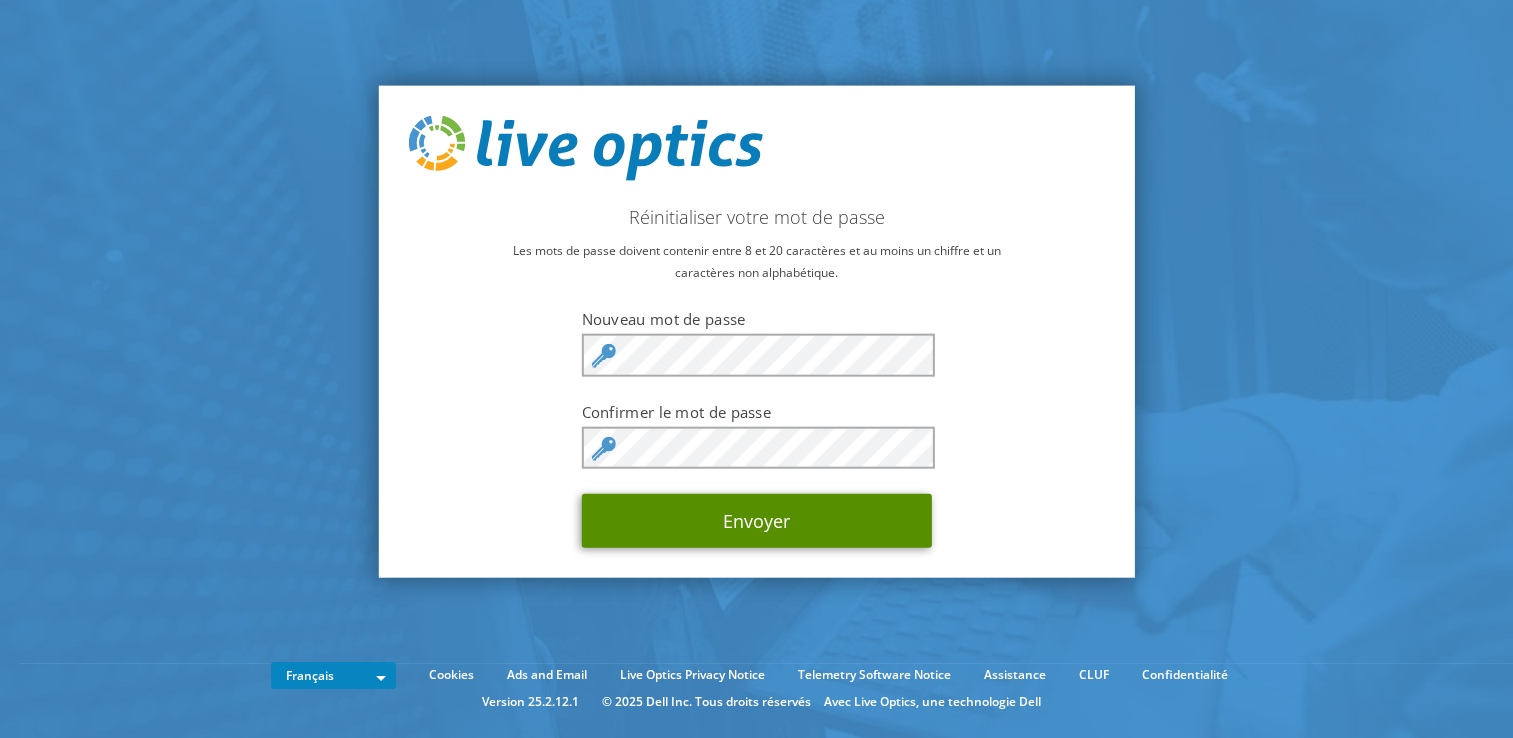 click on "Envoyer" at bounding box center (757, 521) 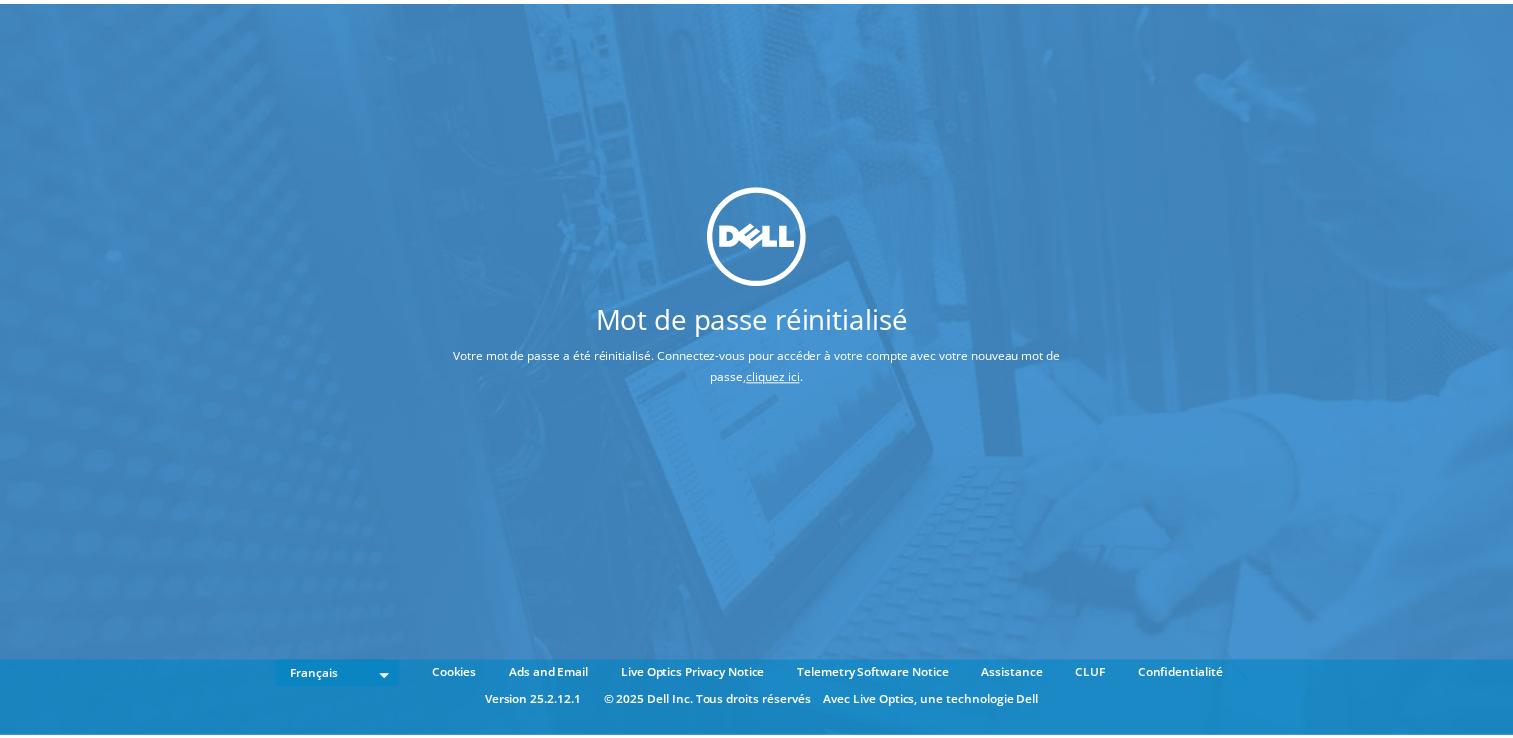 scroll, scrollTop: 0, scrollLeft: 0, axis: both 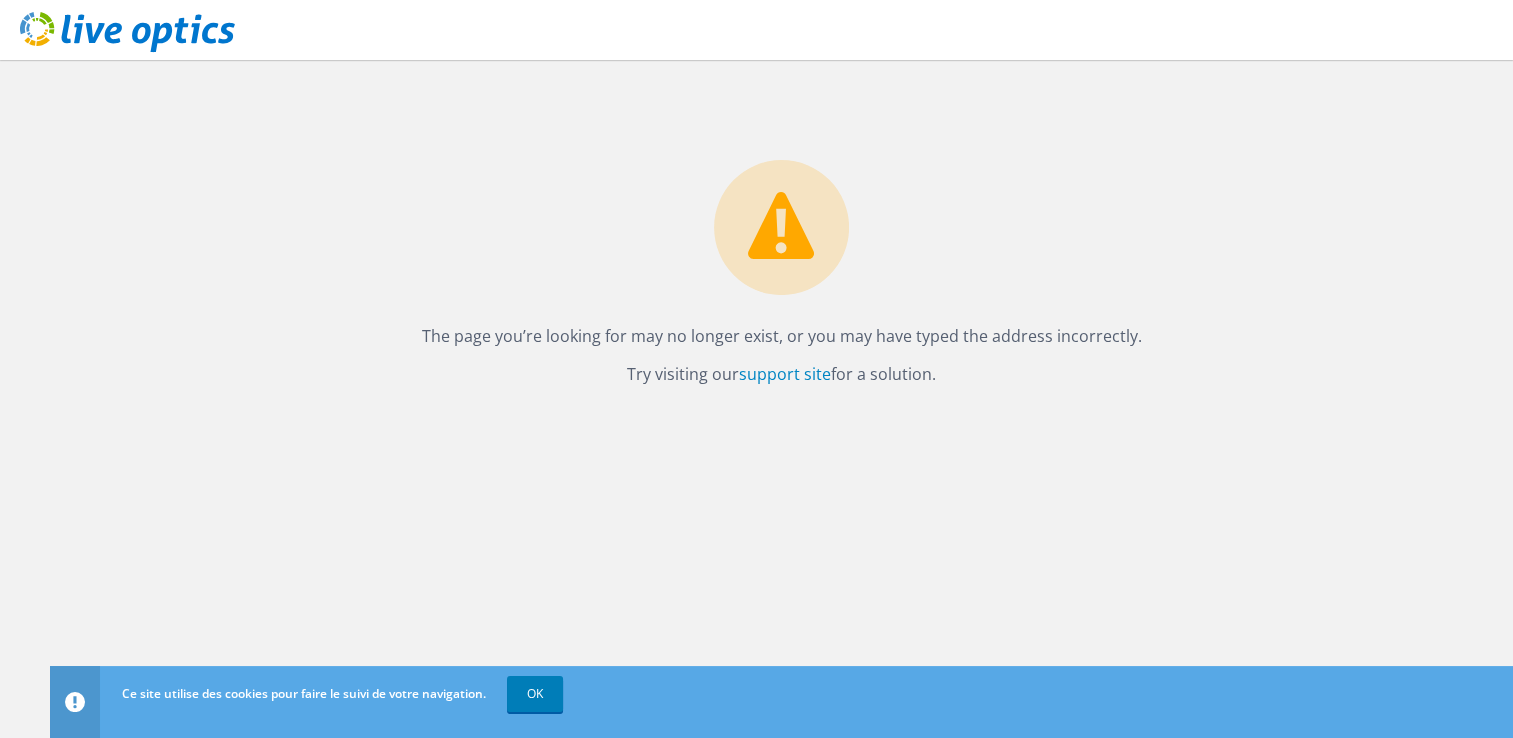 click 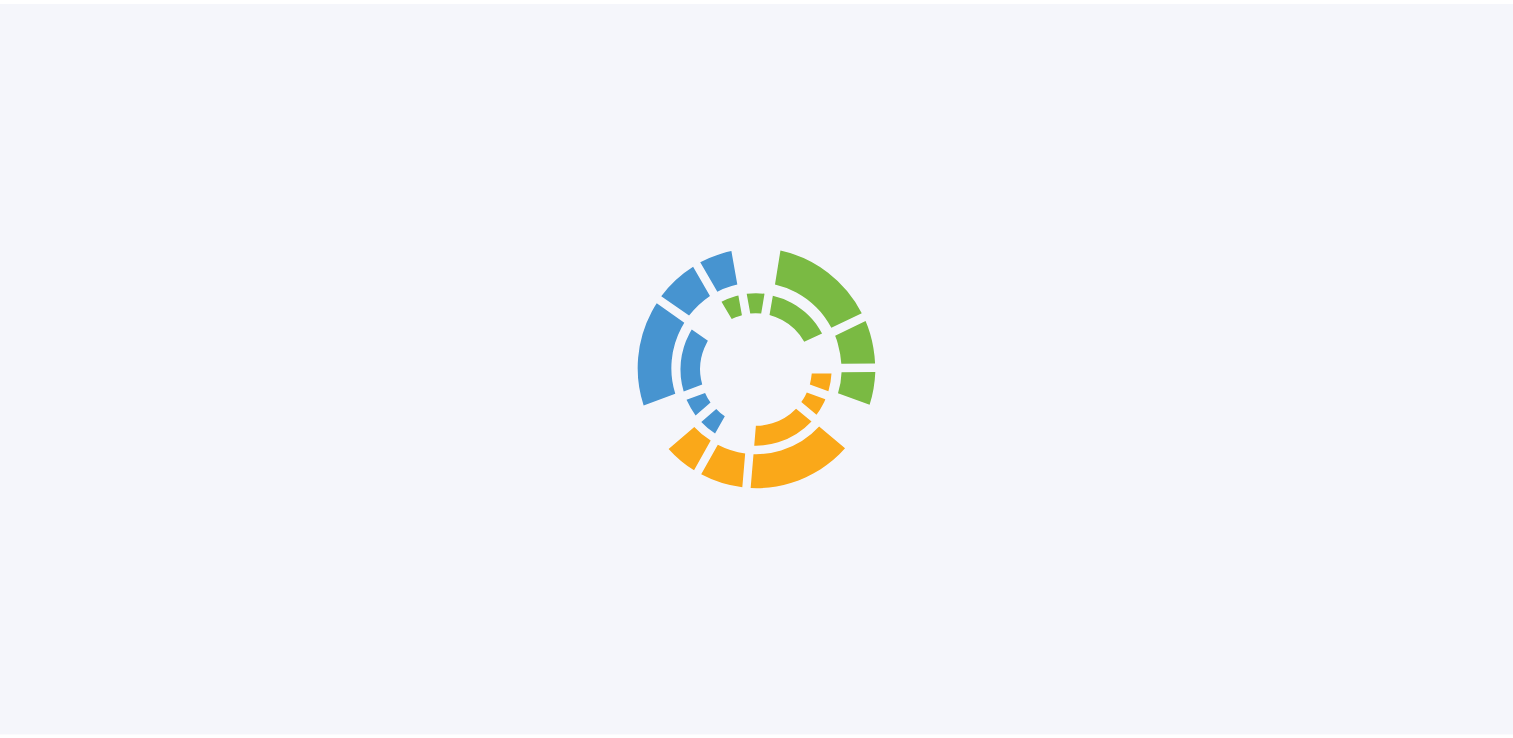 scroll, scrollTop: 0, scrollLeft: 0, axis: both 